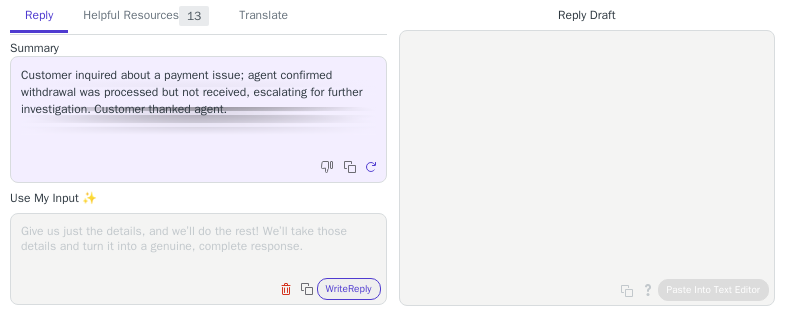 scroll, scrollTop: 0, scrollLeft: 0, axis: both 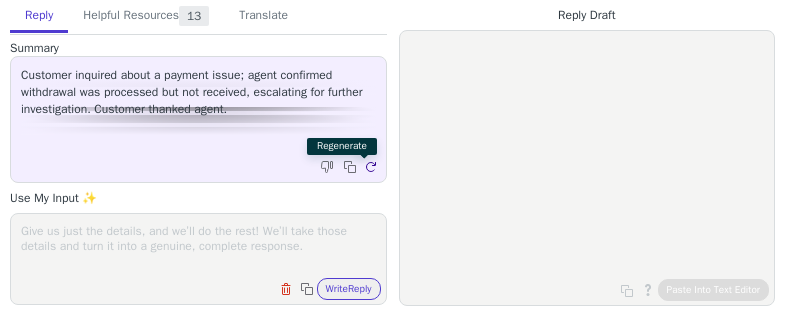 click at bounding box center [373, 169] 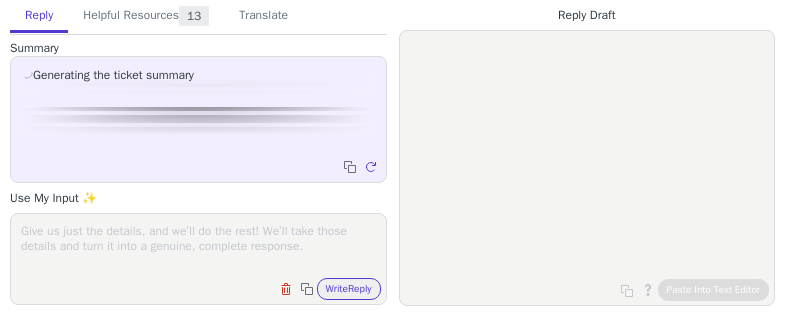 click at bounding box center (198, 246) 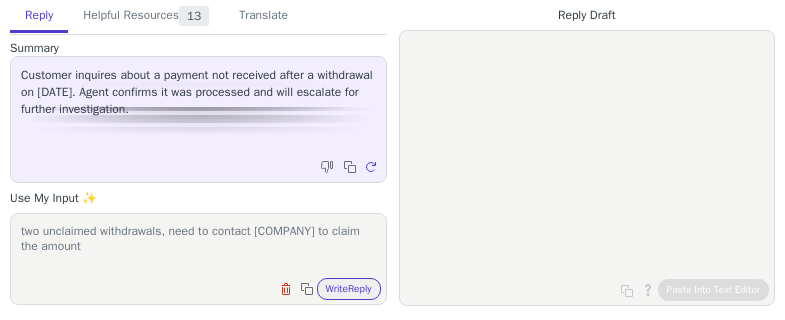 click on "two unclaimed withdrawals, need to contact [COMPANY] to claim the amount" at bounding box center [198, 246] 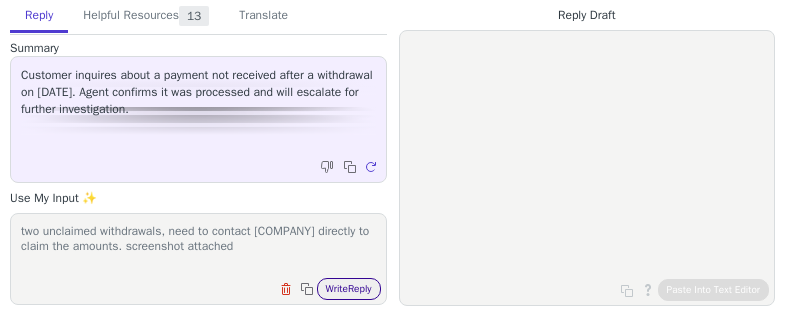type on "two unclaimed withdrawals, need to contact [COMPANY] directly to claim the amounts. screenshot attached" 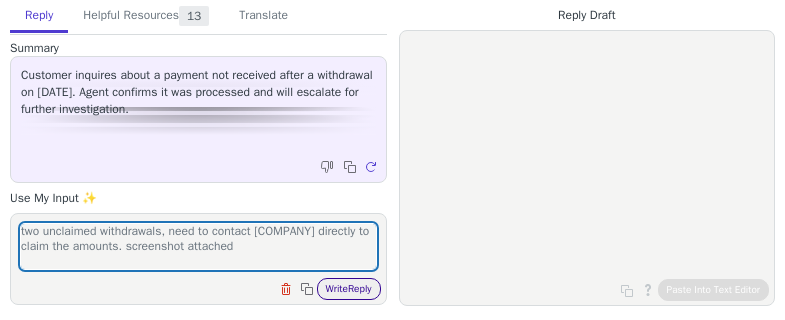 click on "Write  Reply" at bounding box center [349, 289] 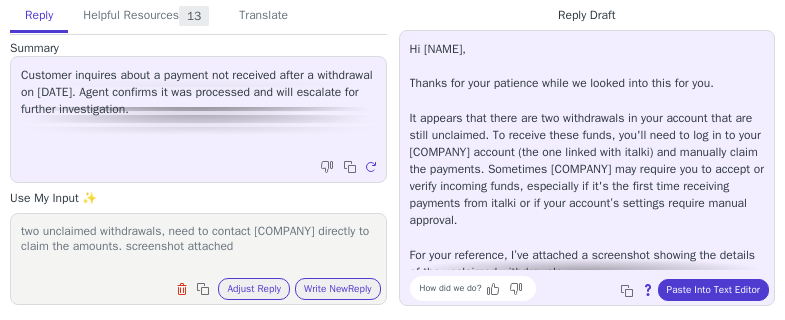 drag, startPoint x: 712, startPoint y: 282, endPoint x: 707, endPoint y: 271, distance: 12.083046 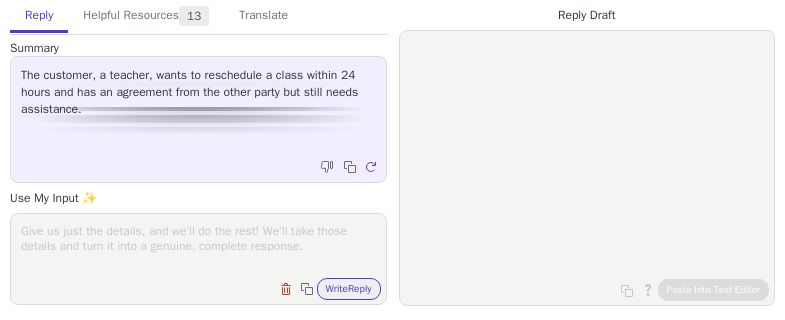 scroll, scrollTop: 0, scrollLeft: 0, axis: both 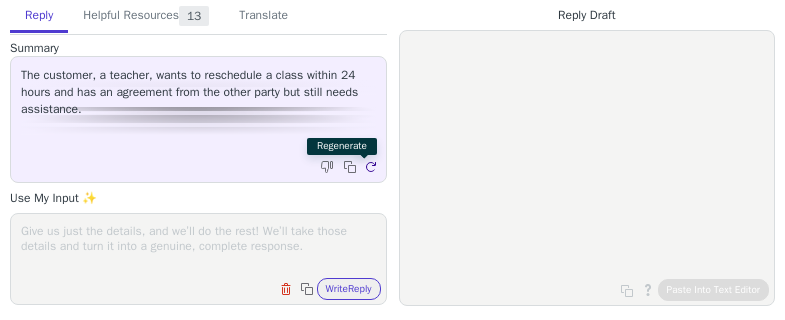 click at bounding box center [373, 169] 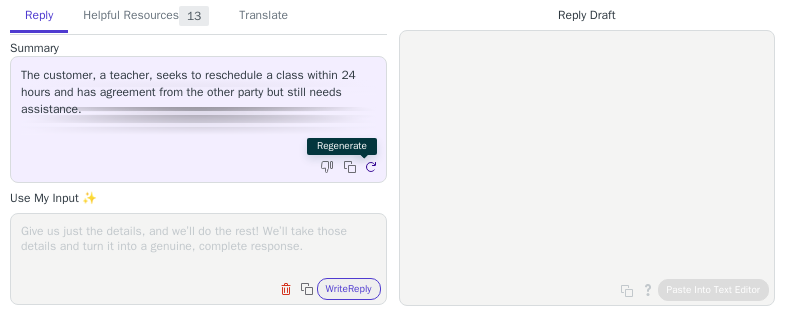 click at bounding box center [373, 169] 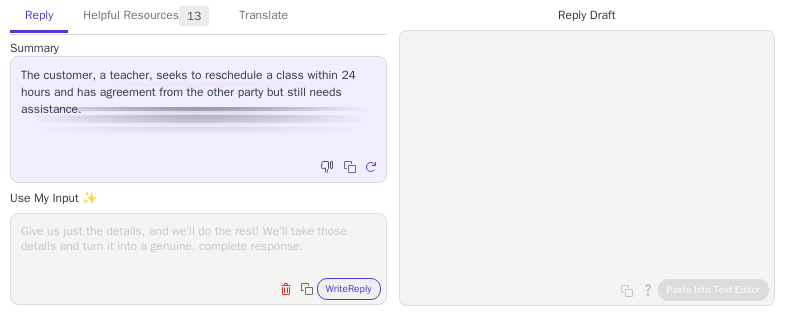 click at bounding box center (329, 167) 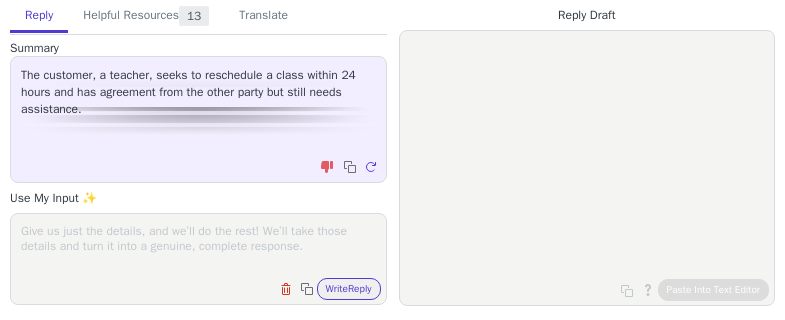 click at bounding box center [198, 246] 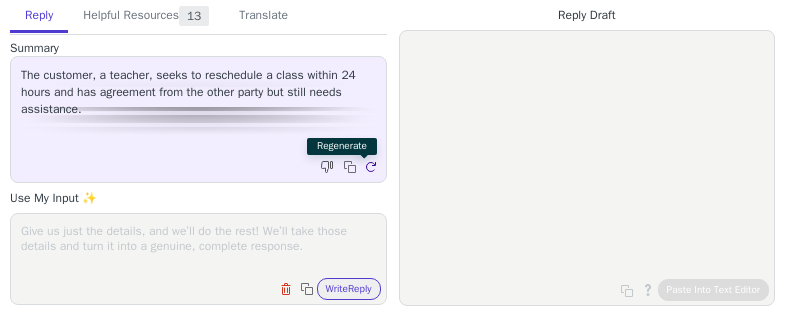 click at bounding box center [373, 169] 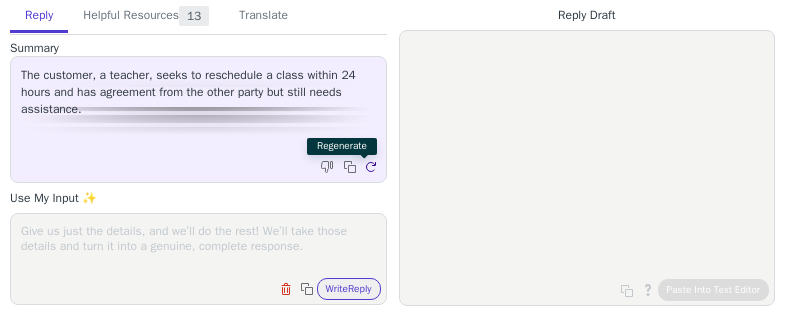 click at bounding box center (373, 169) 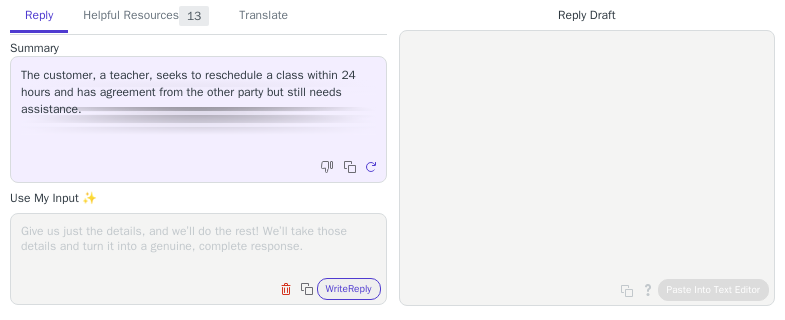 click on "The customer, a teacher, seeks to reschedule a class within 24 hours and has agreement from the other party but still needs assistance." at bounding box center [198, 92] 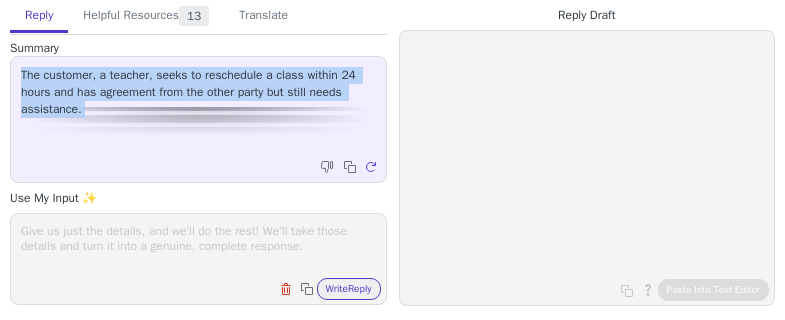 click on "The customer, a teacher, seeks to reschedule a class within 24 hours and has agreement from the other party but still needs assistance." at bounding box center [198, 92] 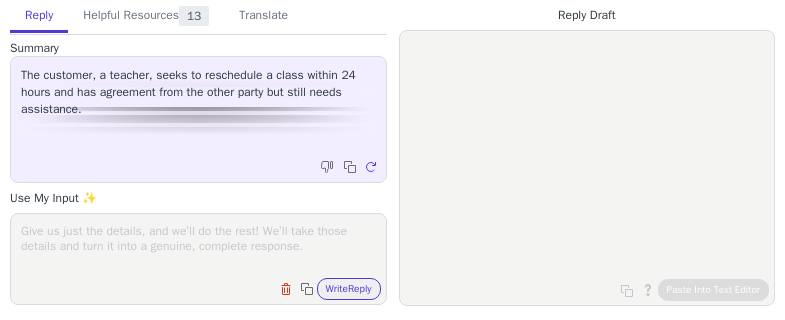 click at bounding box center [0, 0] 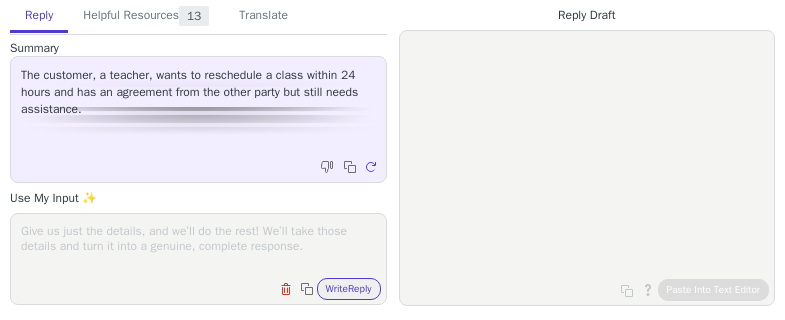 click at bounding box center (198, 246) 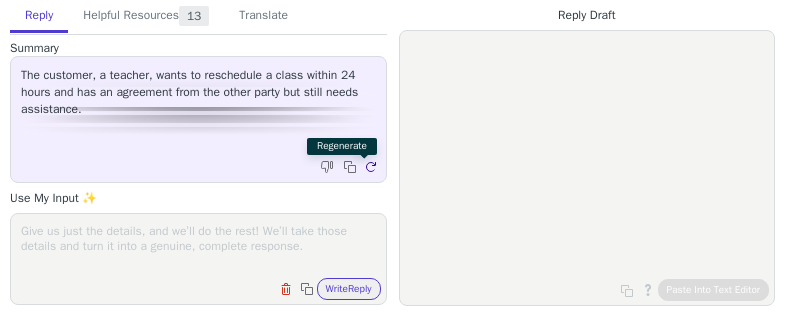 click at bounding box center (373, 169) 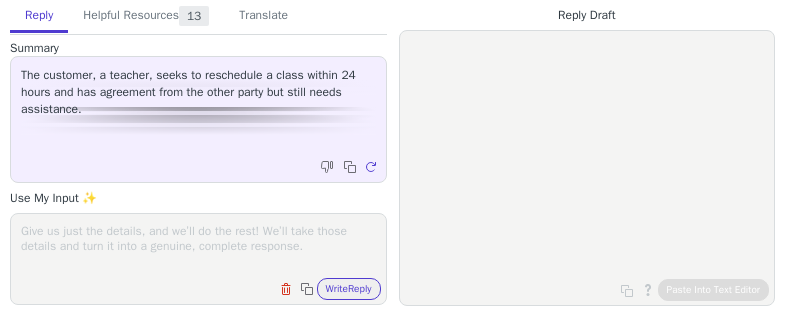 click on "The customer, a teacher, seeks to reschedule a class within 24 hours and has agreement from the other party but still needs assistance." at bounding box center [198, 92] 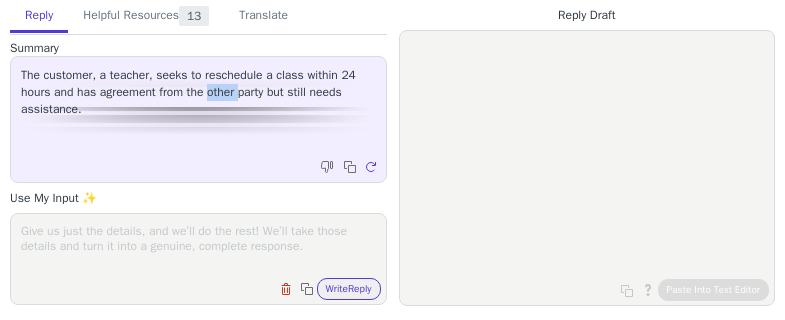 click on "The customer, a teacher, seeks to reschedule a class within 24 hours and has agreement from the other party but still needs assistance." at bounding box center [198, 92] 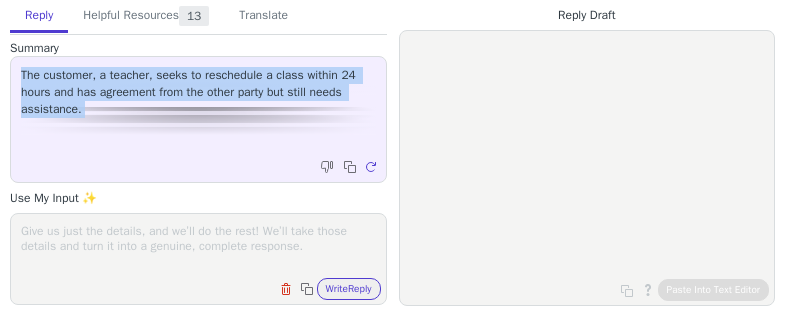click on "The customer, a teacher, seeks to reschedule a class within 24 hours and has agreement from the other party but still needs assistance." at bounding box center (198, 92) 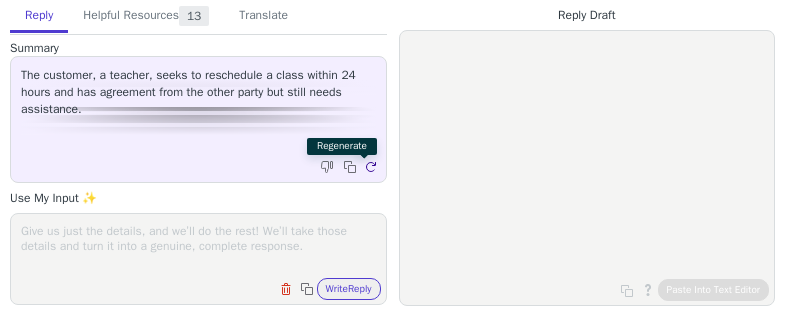 click at bounding box center [373, 169] 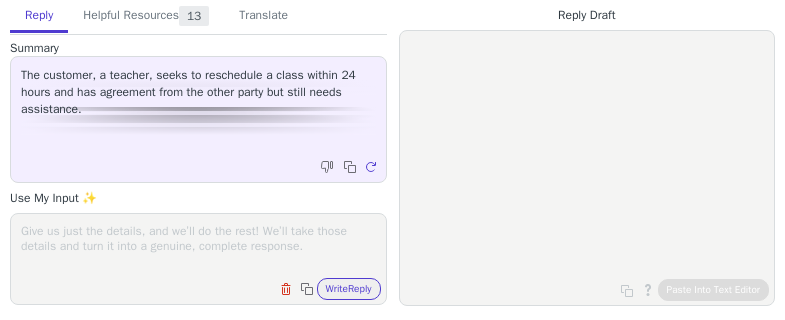 click at bounding box center (198, 246) 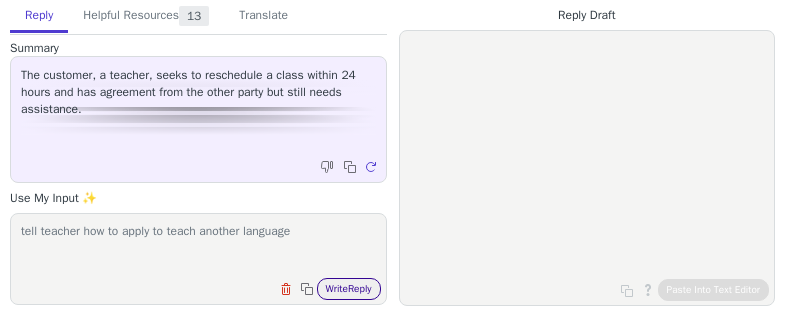 type on "tell teacher how to apply to teach another language" 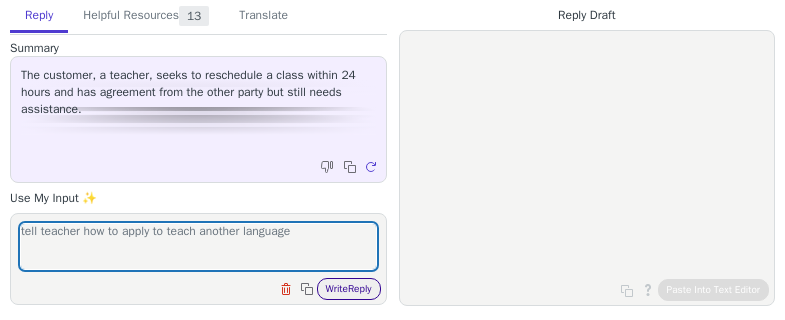 click on "Write  Reply" at bounding box center (349, 289) 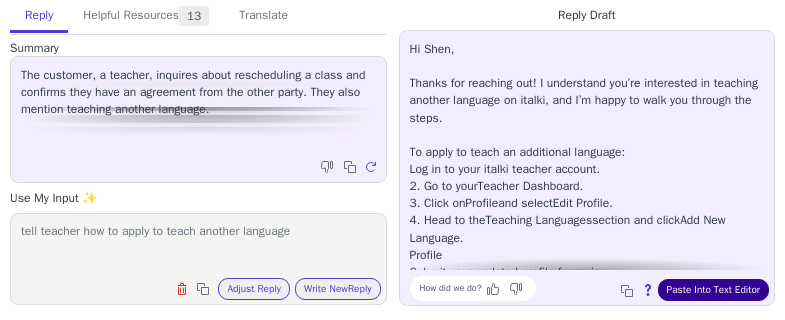 click on "Paste Into Text Editor" at bounding box center (713, 290) 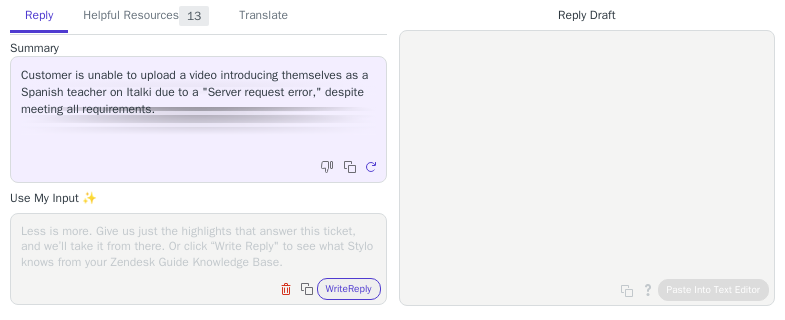 scroll, scrollTop: 0, scrollLeft: 0, axis: both 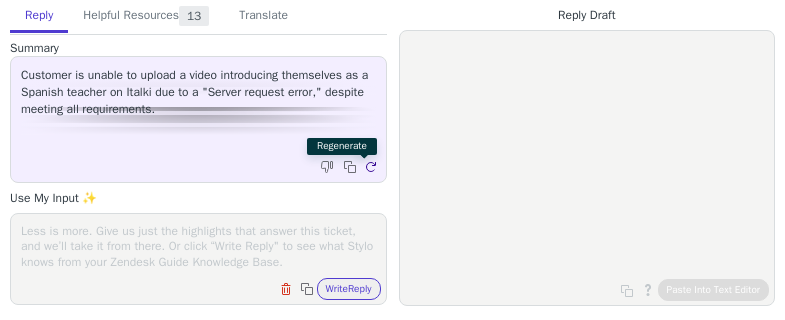 click at bounding box center (373, 169) 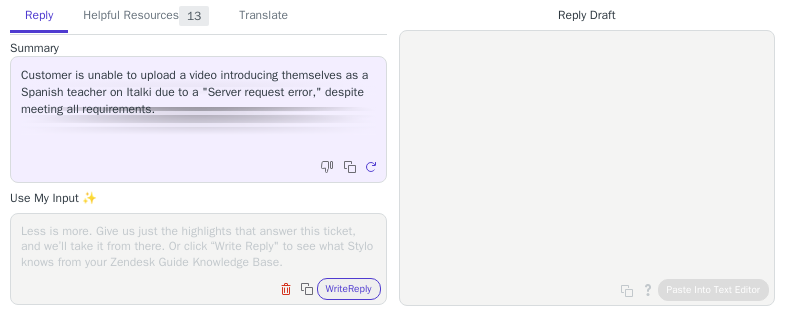 click at bounding box center (198, 246) 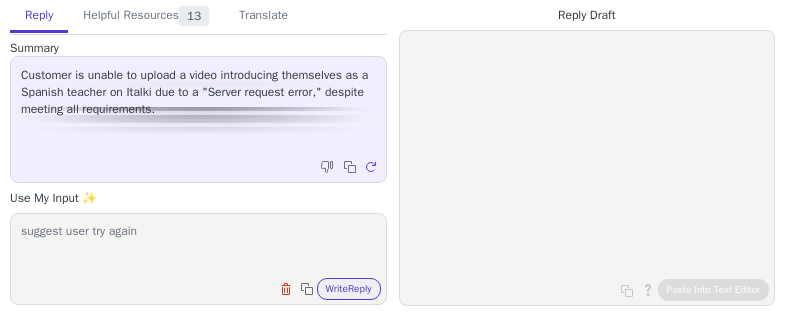 type on "suggest user try again" 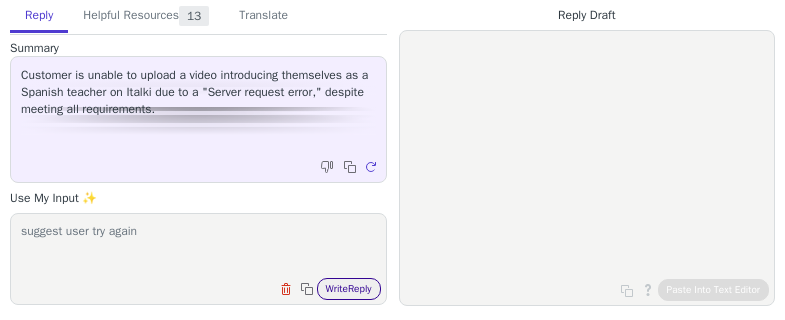 click on "Write  Reply" at bounding box center [349, 289] 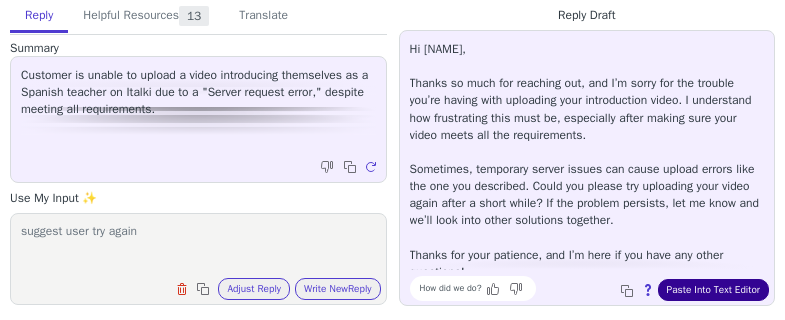 click on "Paste Into Text Editor" at bounding box center (713, 290) 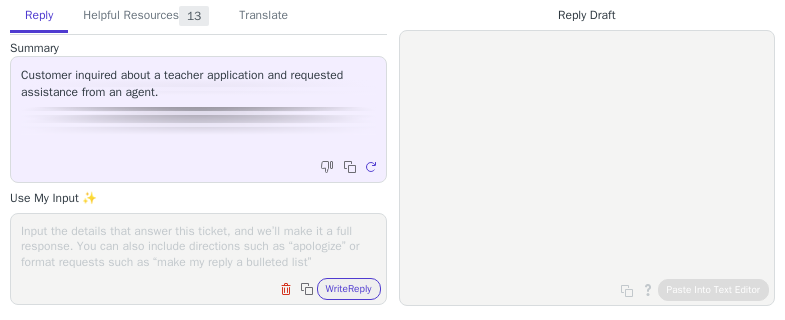 scroll, scrollTop: 0, scrollLeft: 0, axis: both 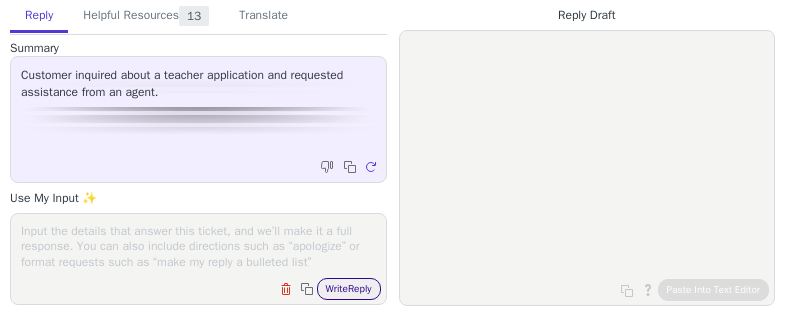 click on "Write  Reply" at bounding box center [349, 289] 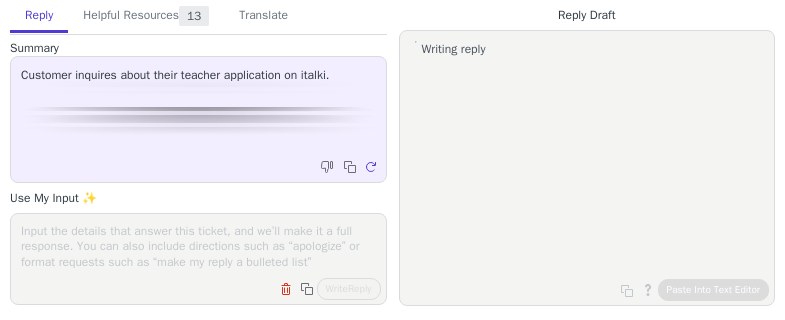 click at bounding box center [198, 246] 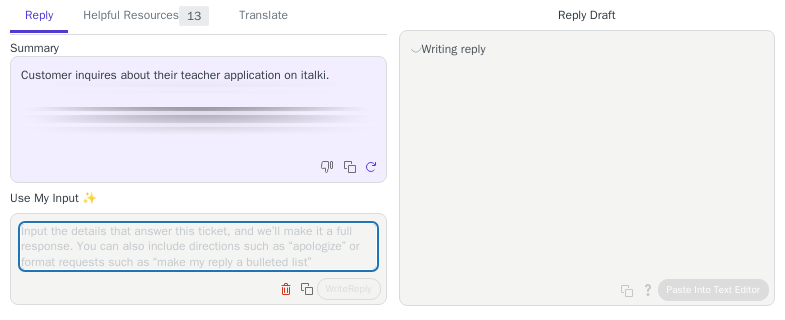 click on "Writing reply" at bounding box center [0, 0] 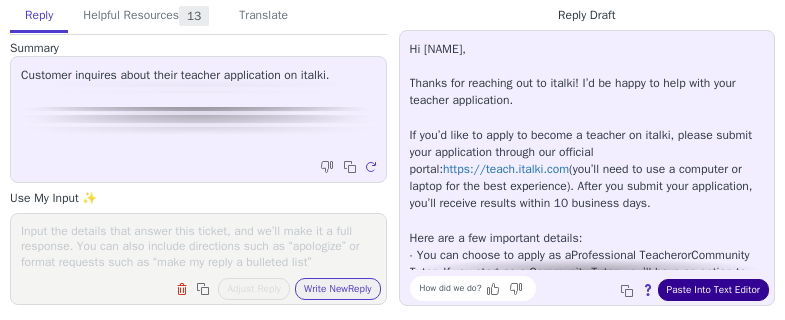 click on "Paste Into Text Editor" at bounding box center [713, 290] 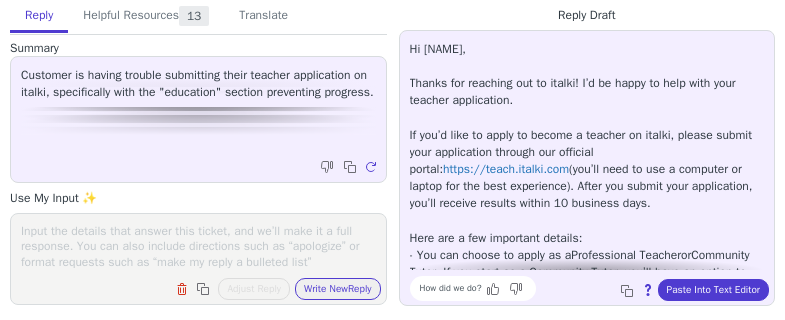 click at bounding box center (198, 246) 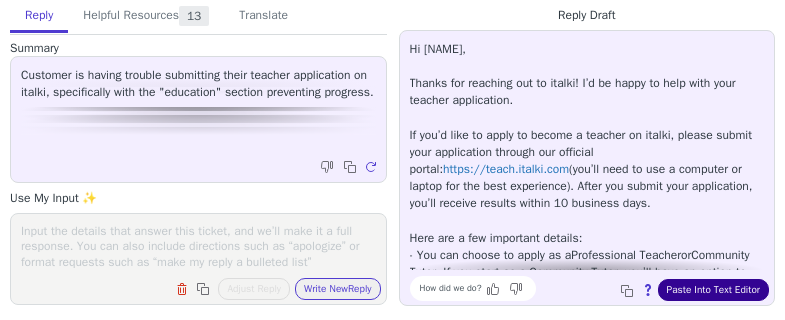 click on "Paste Into Text Editor" at bounding box center [713, 290] 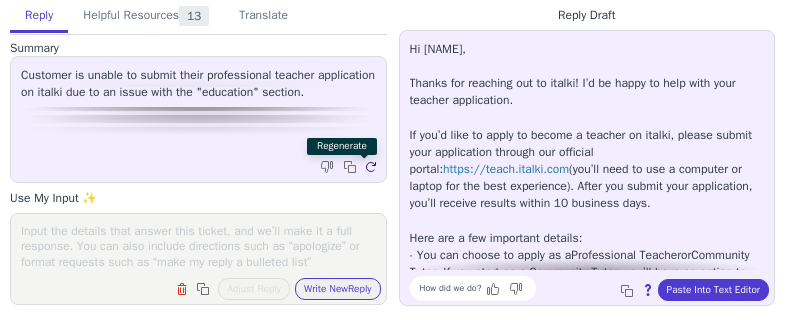 click at bounding box center (373, 169) 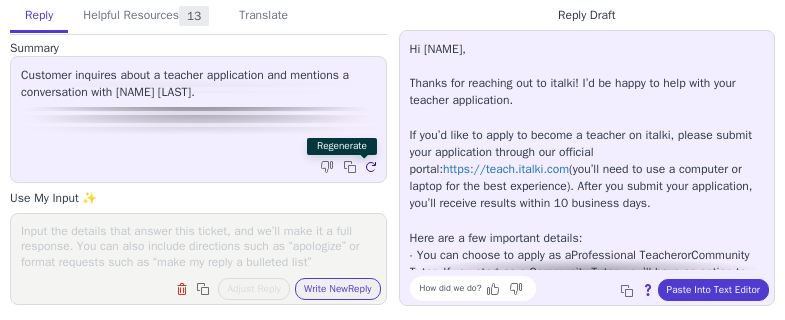 click at bounding box center [373, 169] 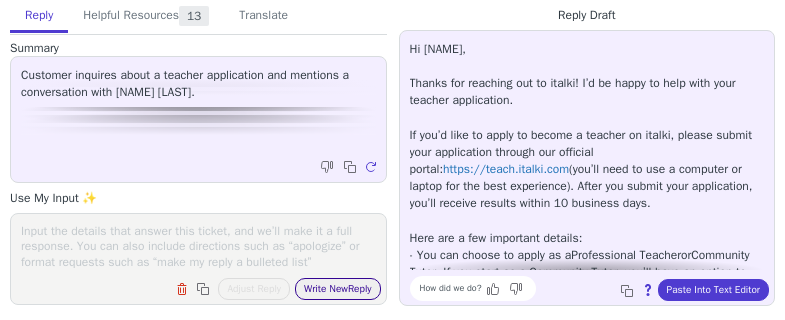 click on "Write New  Reply" at bounding box center (338, 289) 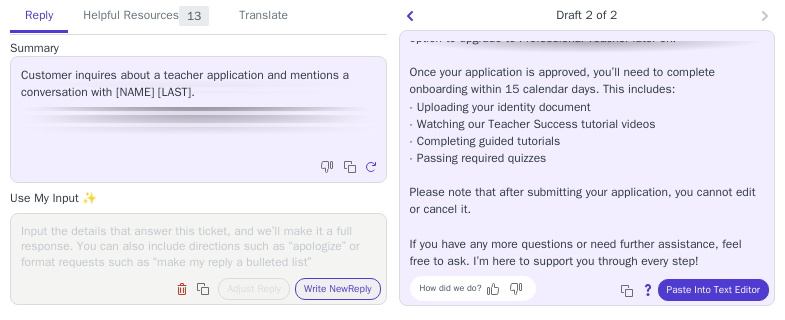 scroll, scrollTop: 302, scrollLeft: 0, axis: vertical 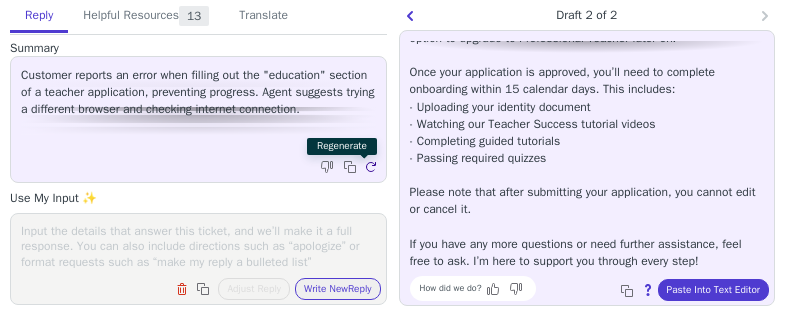click at bounding box center (373, 169) 